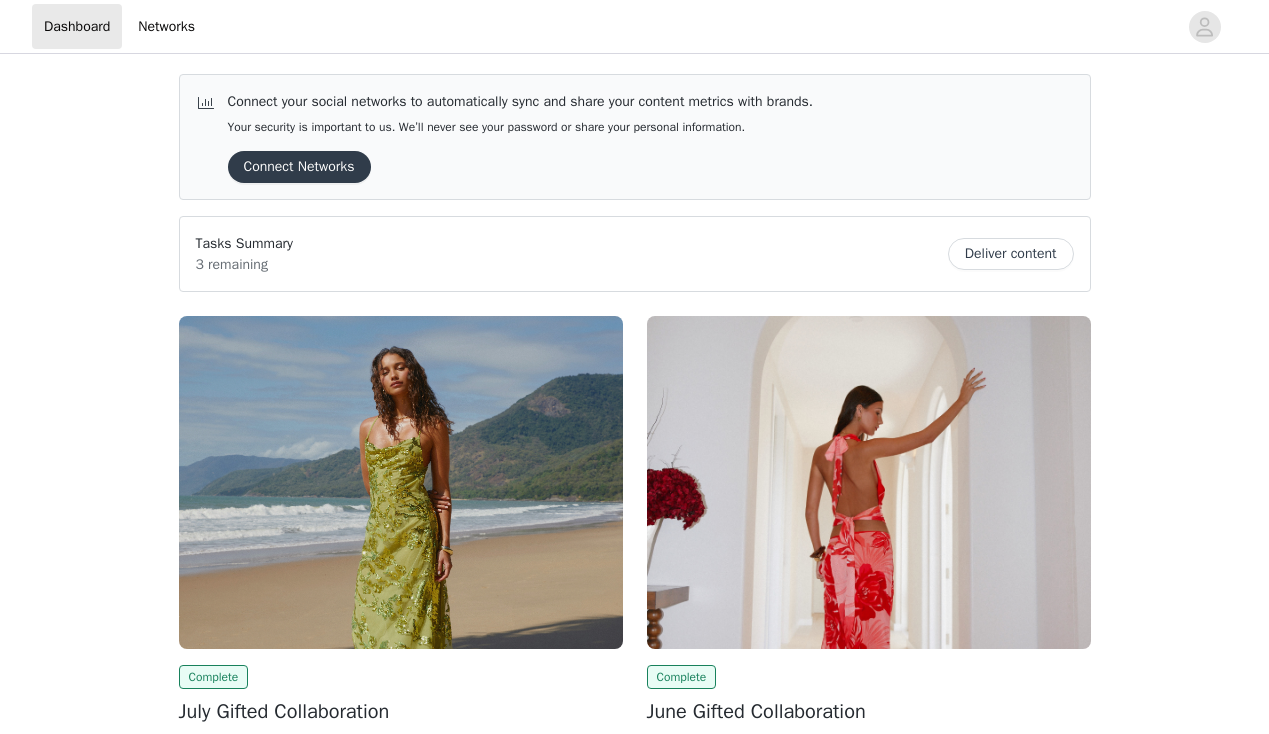 scroll, scrollTop: 0, scrollLeft: 0, axis: both 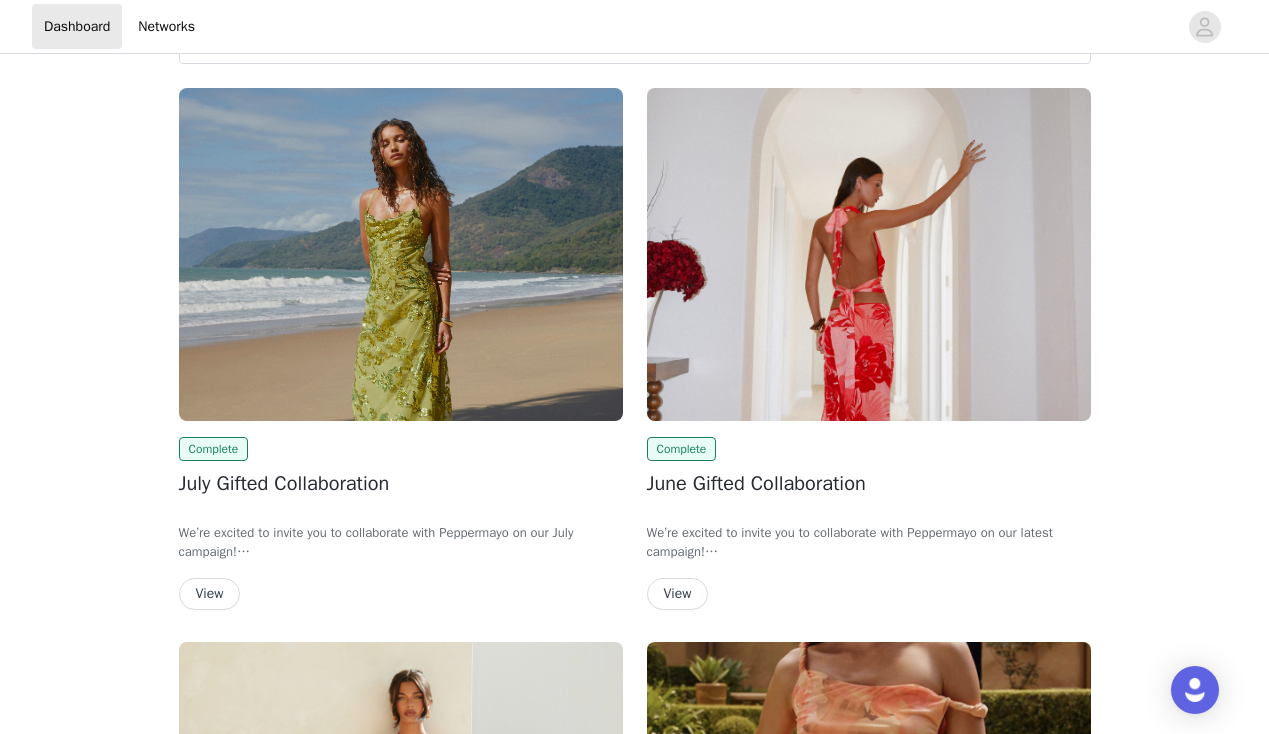 click on "View" at bounding box center (210, 594) 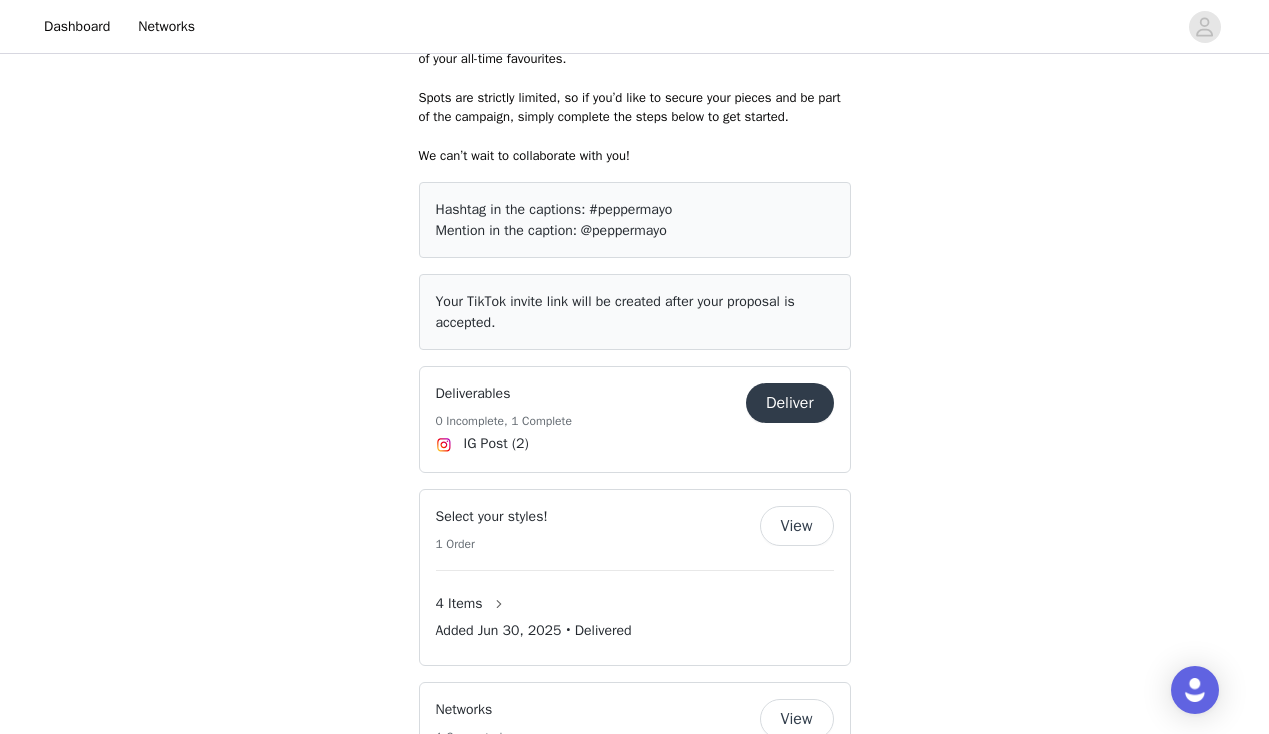 scroll, scrollTop: 1051, scrollLeft: 0, axis: vertical 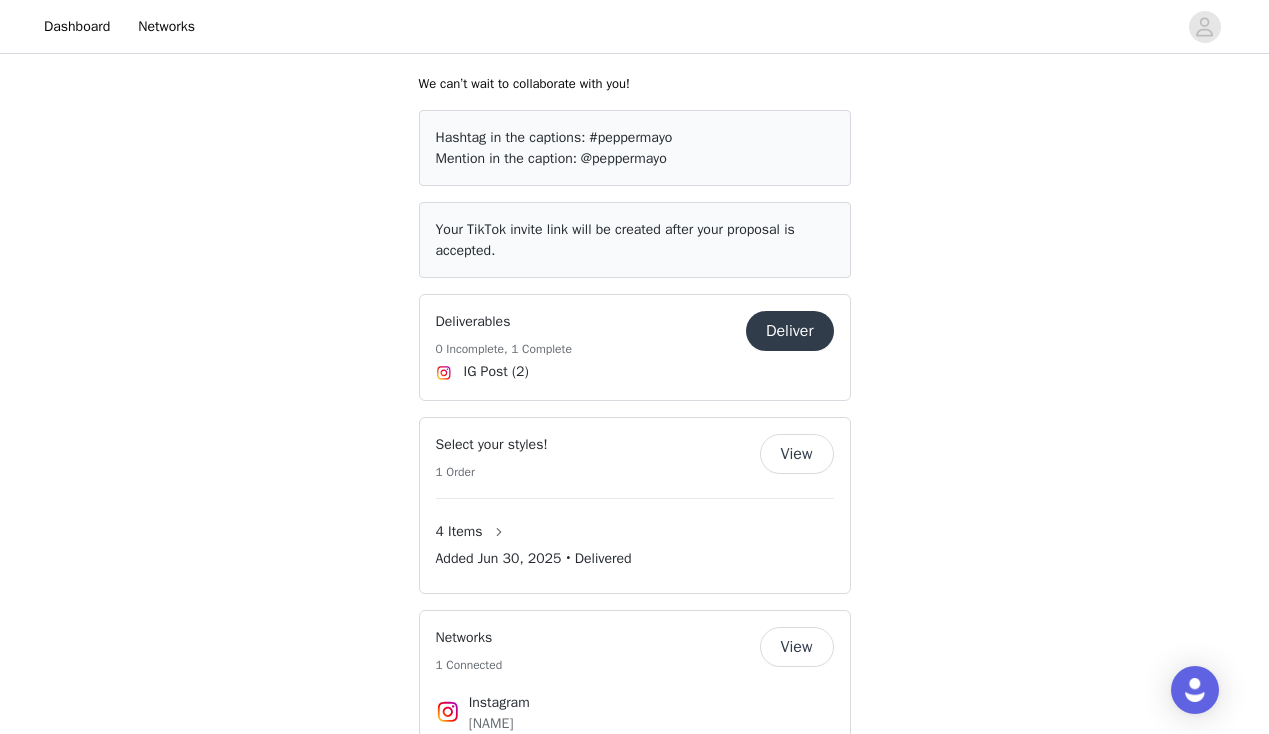 click on "View" at bounding box center (797, 454) 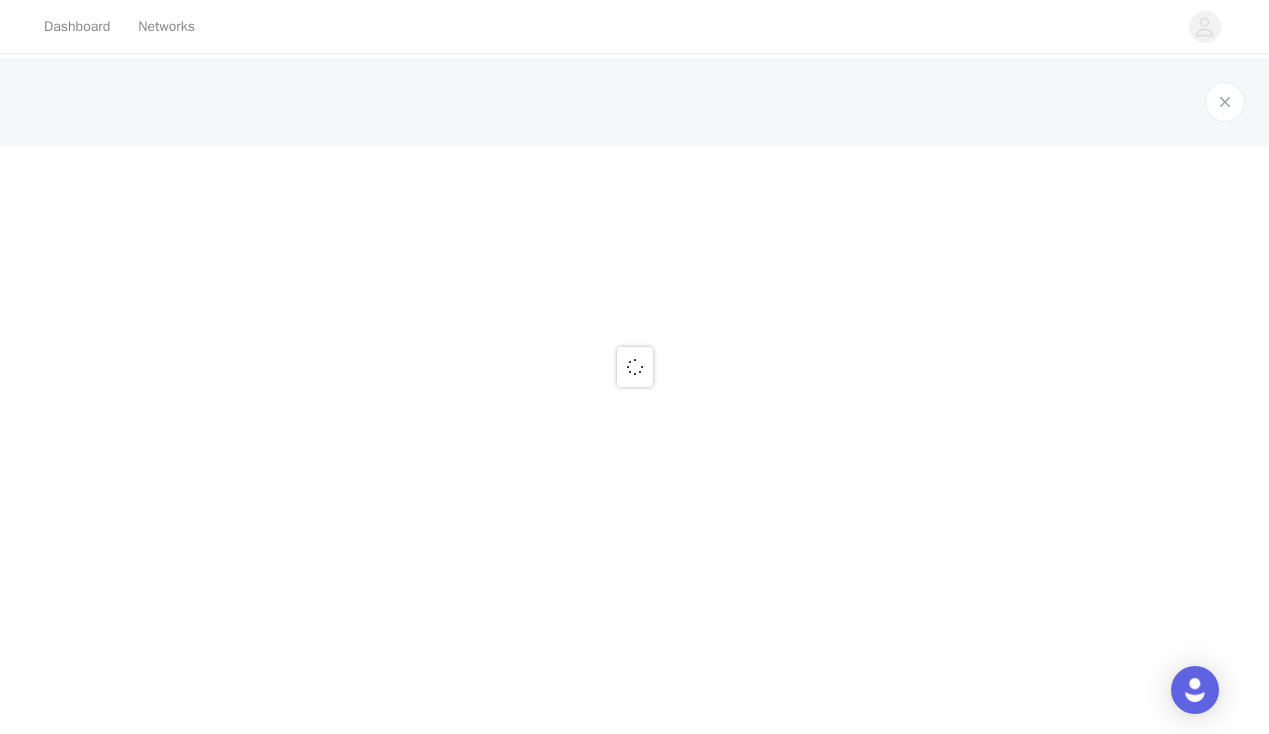 scroll, scrollTop: 0, scrollLeft: 0, axis: both 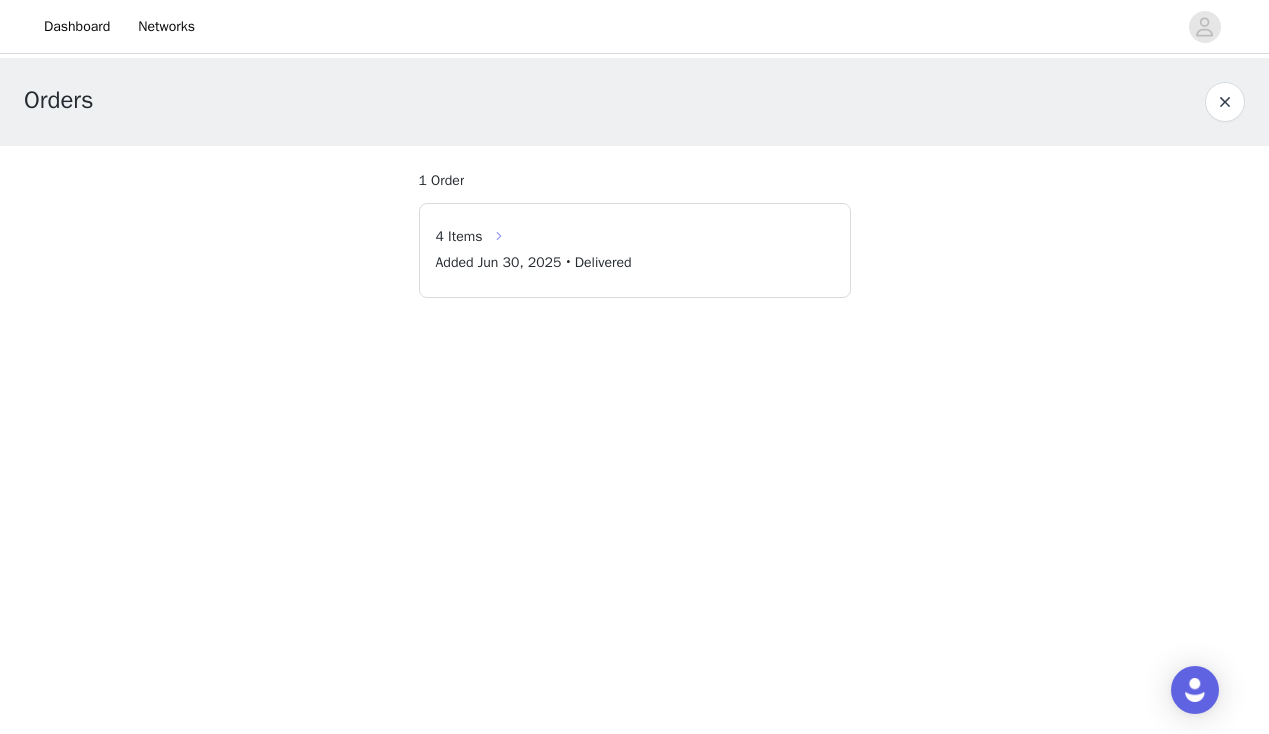 click at bounding box center [499, 236] 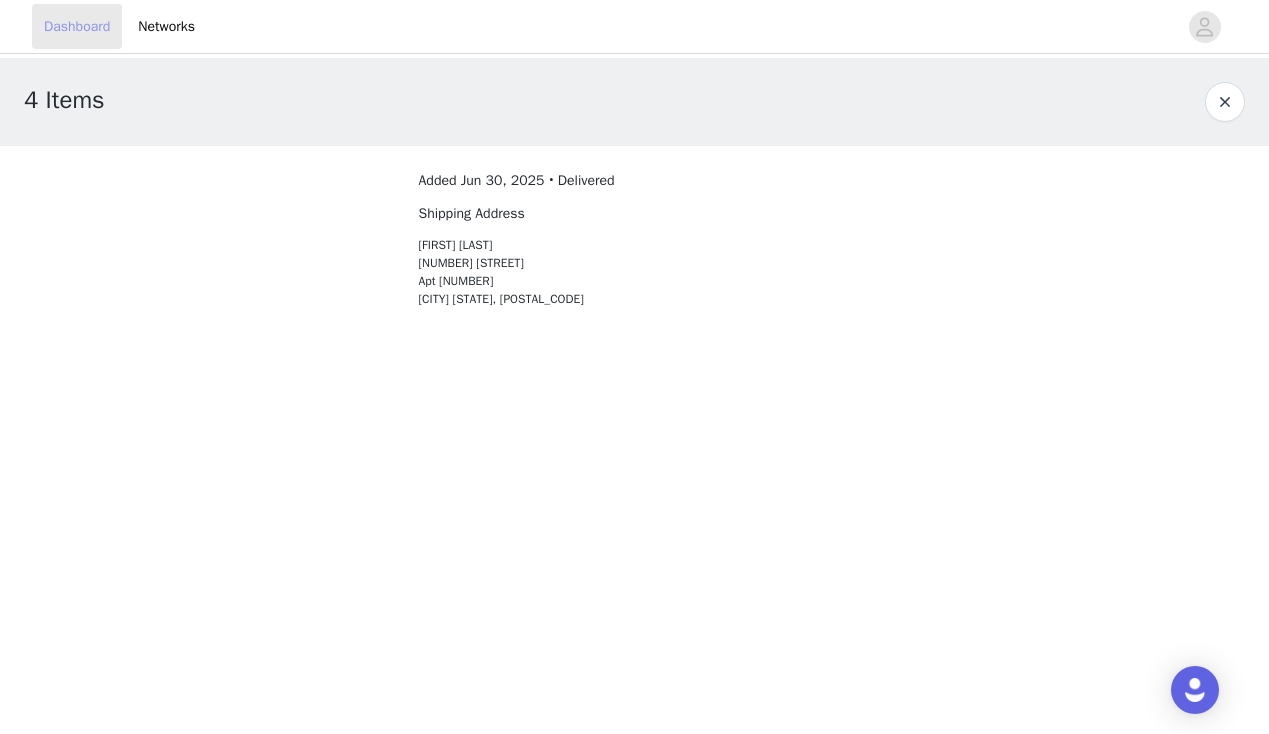 click on "Dashboard" at bounding box center [77, 26] 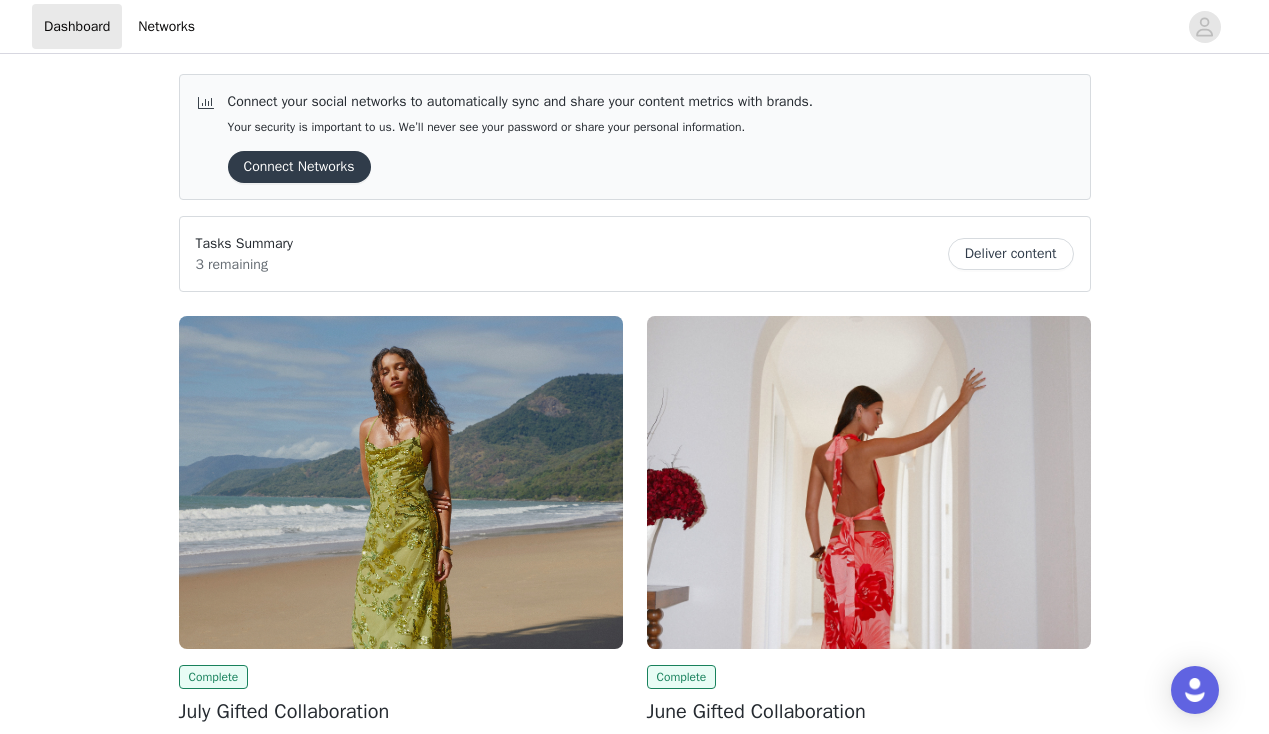 scroll, scrollTop: 402, scrollLeft: 0, axis: vertical 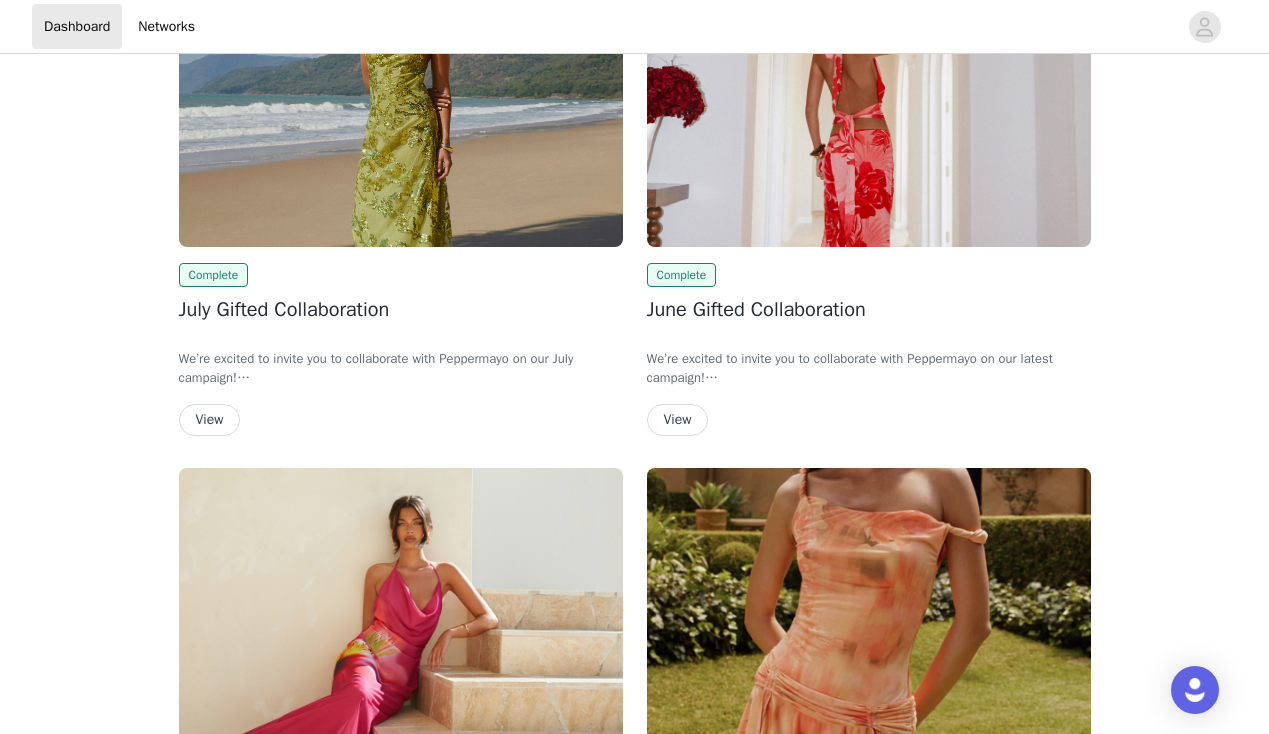 click on "View" at bounding box center (678, 420) 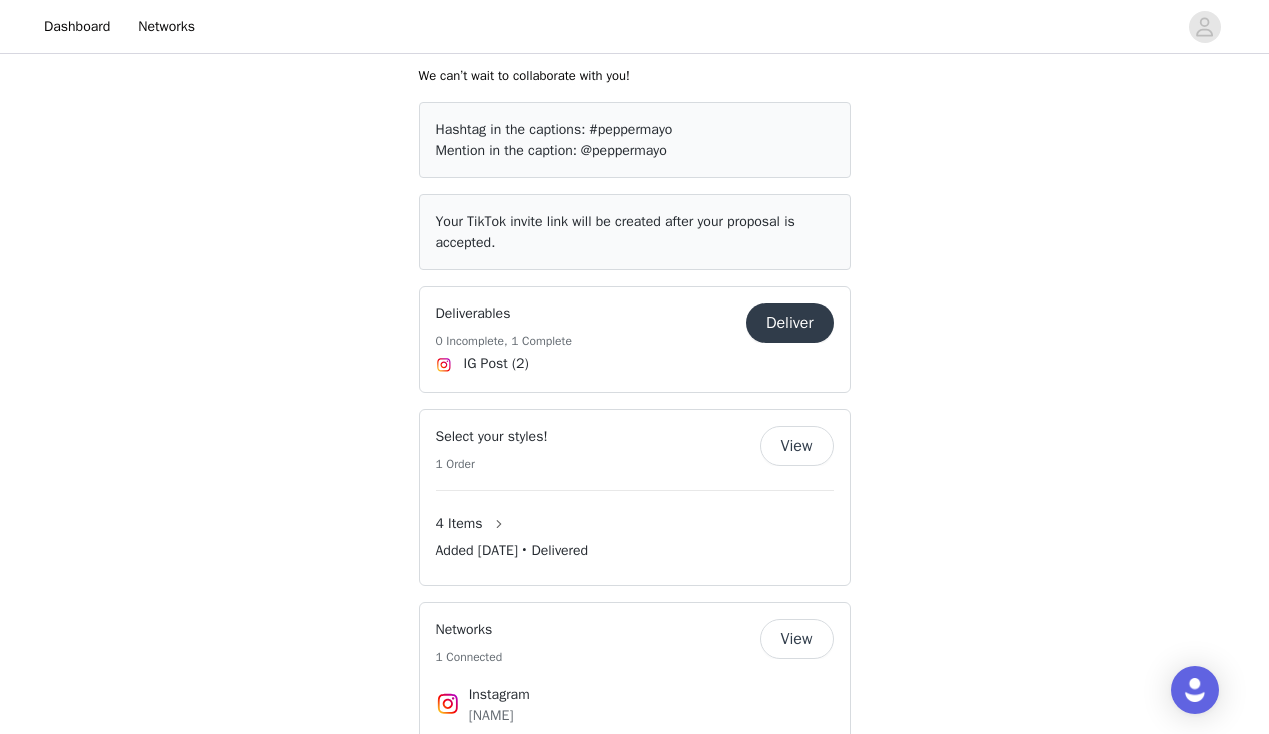 scroll, scrollTop: 1061, scrollLeft: 0, axis: vertical 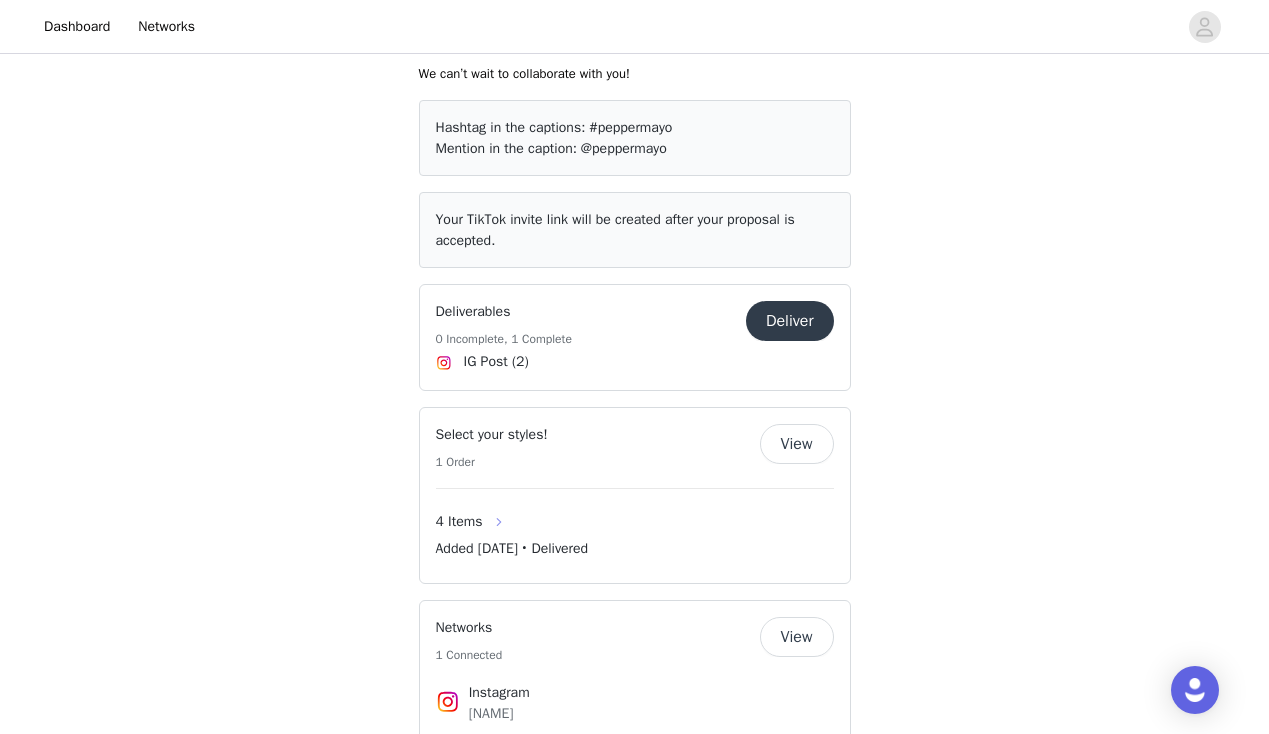 click at bounding box center [499, 522] 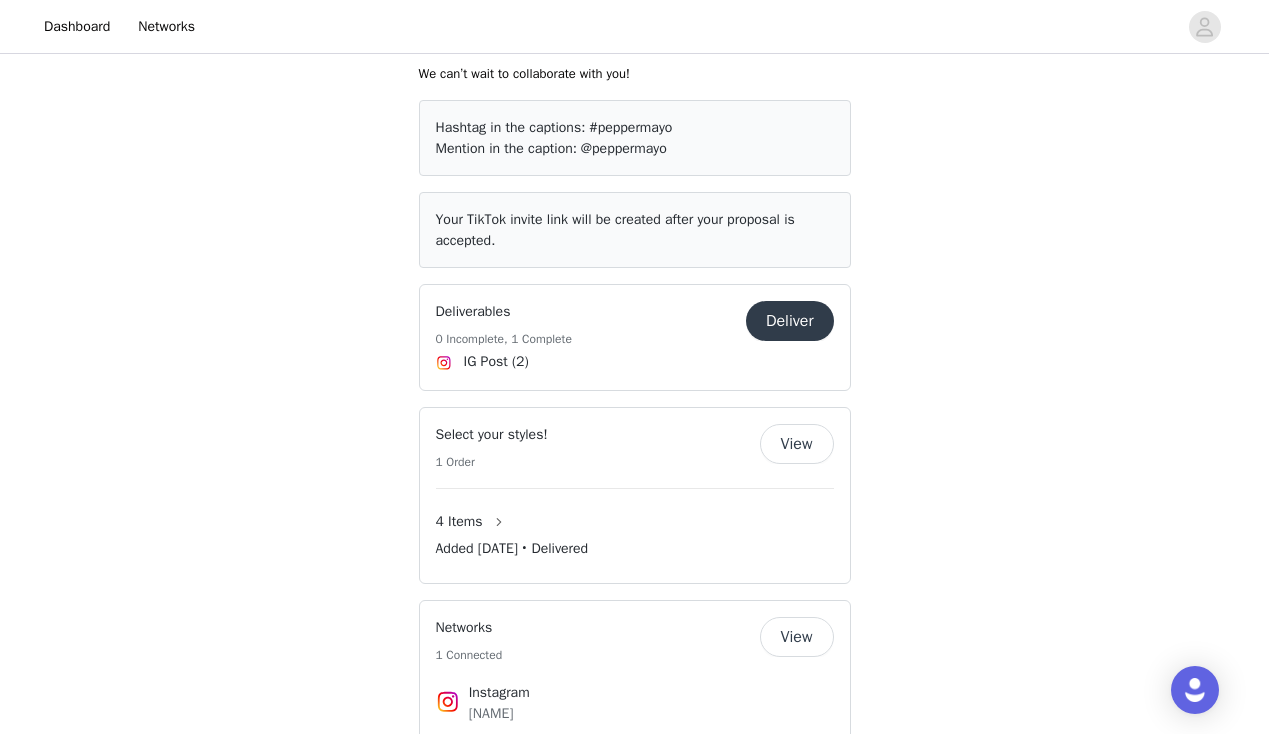 scroll, scrollTop: 0, scrollLeft: 0, axis: both 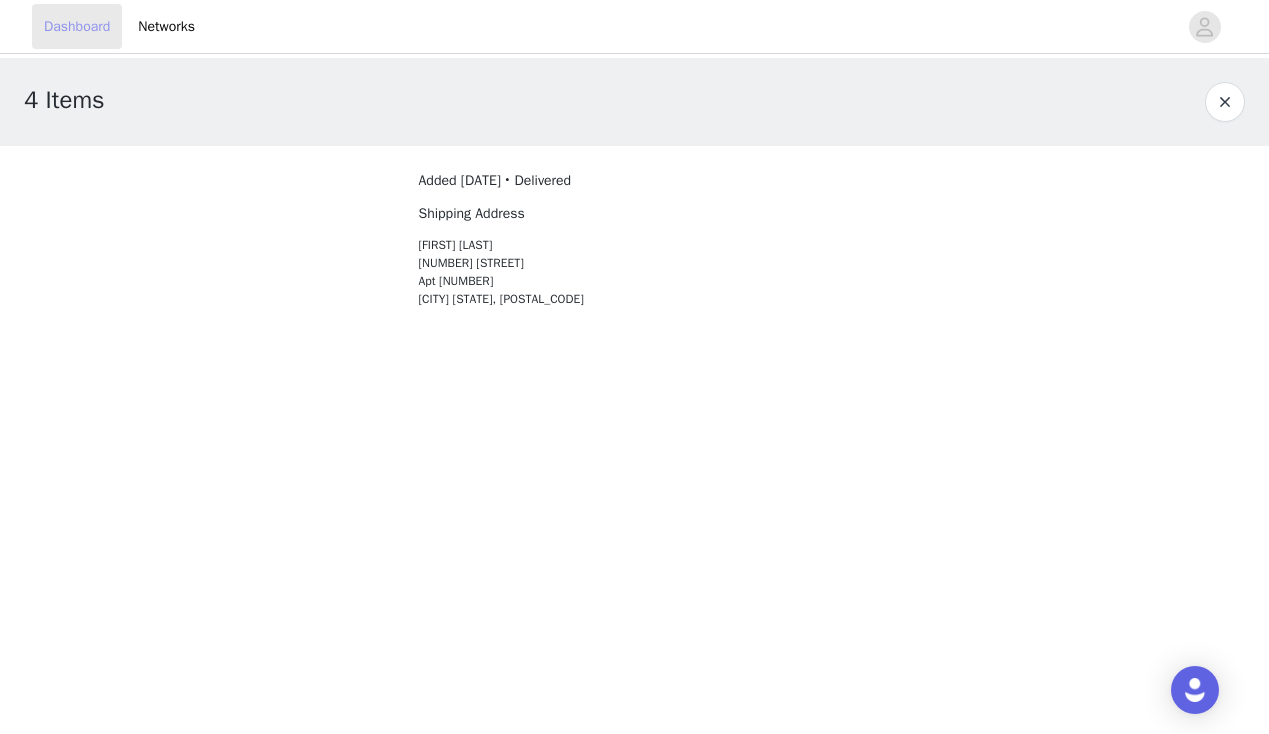 click on "Dashboard" at bounding box center [77, 26] 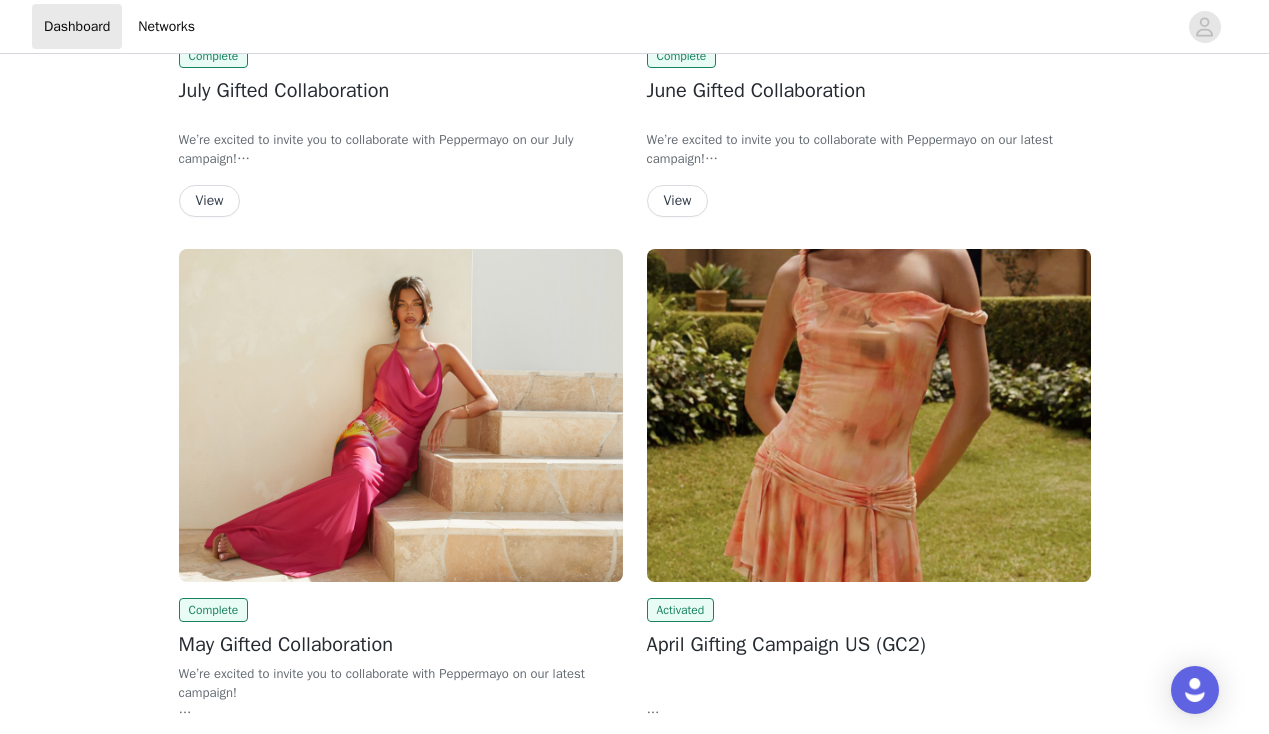 scroll, scrollTop: 738, scrollLeft: 0, axis: vertical 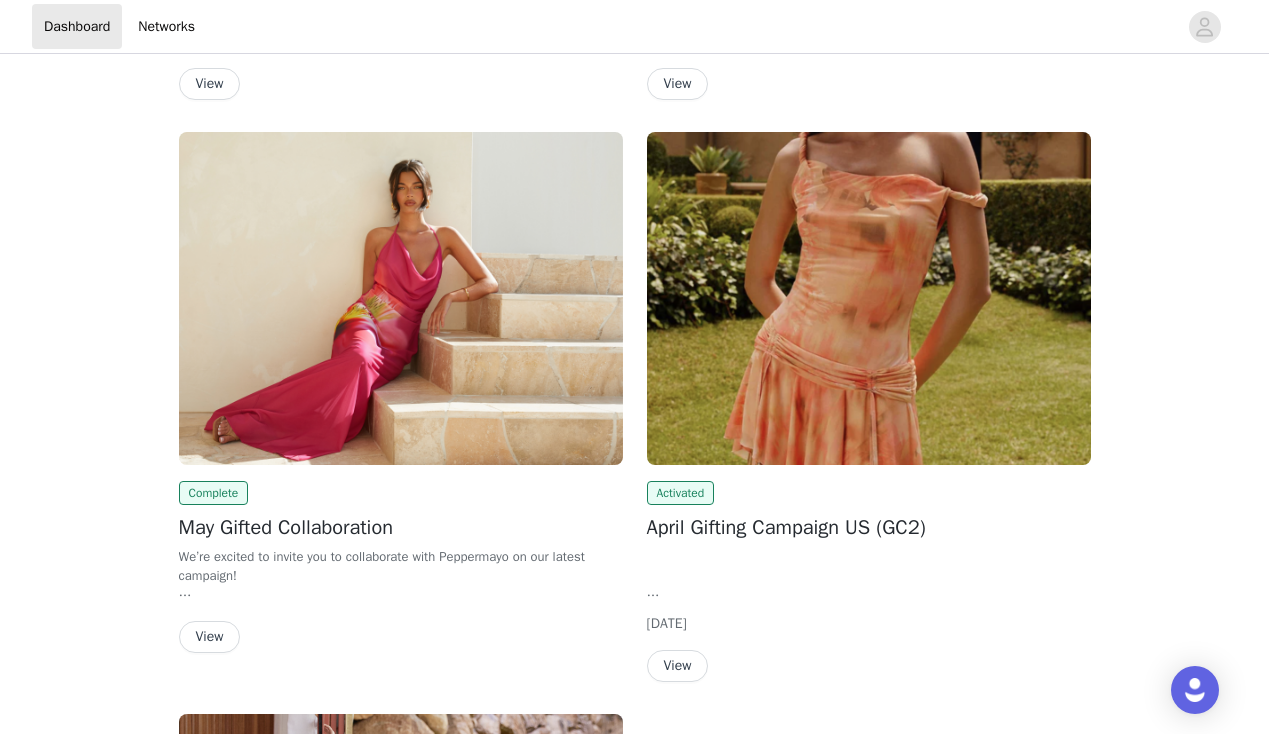 click on "View" at bounding box center (210, 637) 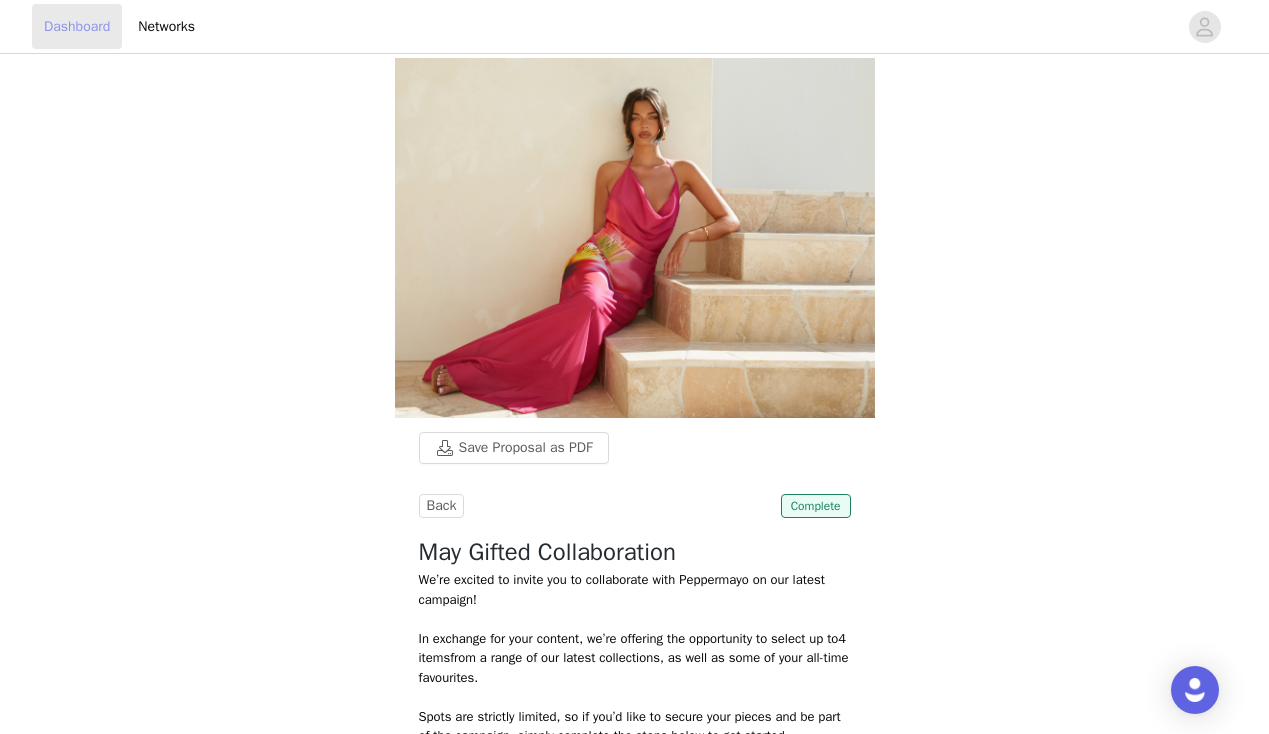 scroll, scrollTop: 0, scrollLeft: 0, axis: both 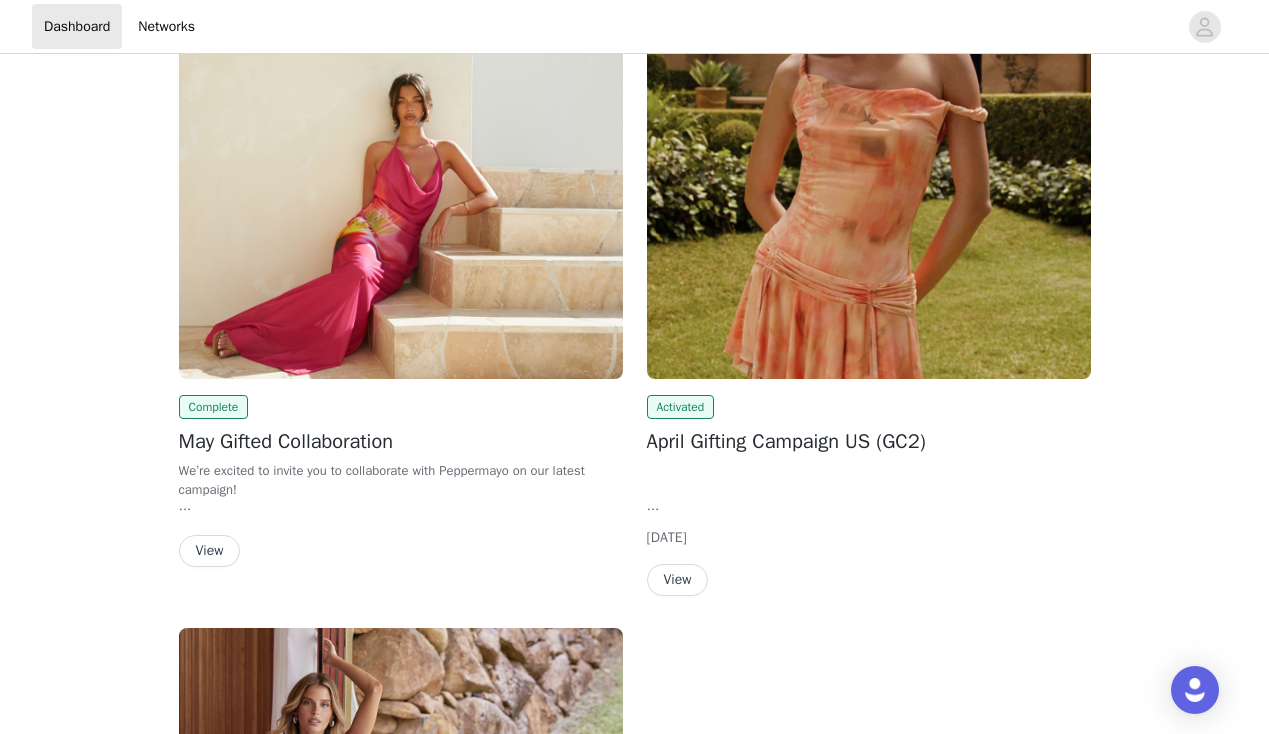 click on "View" at bounding box center (678, 580) 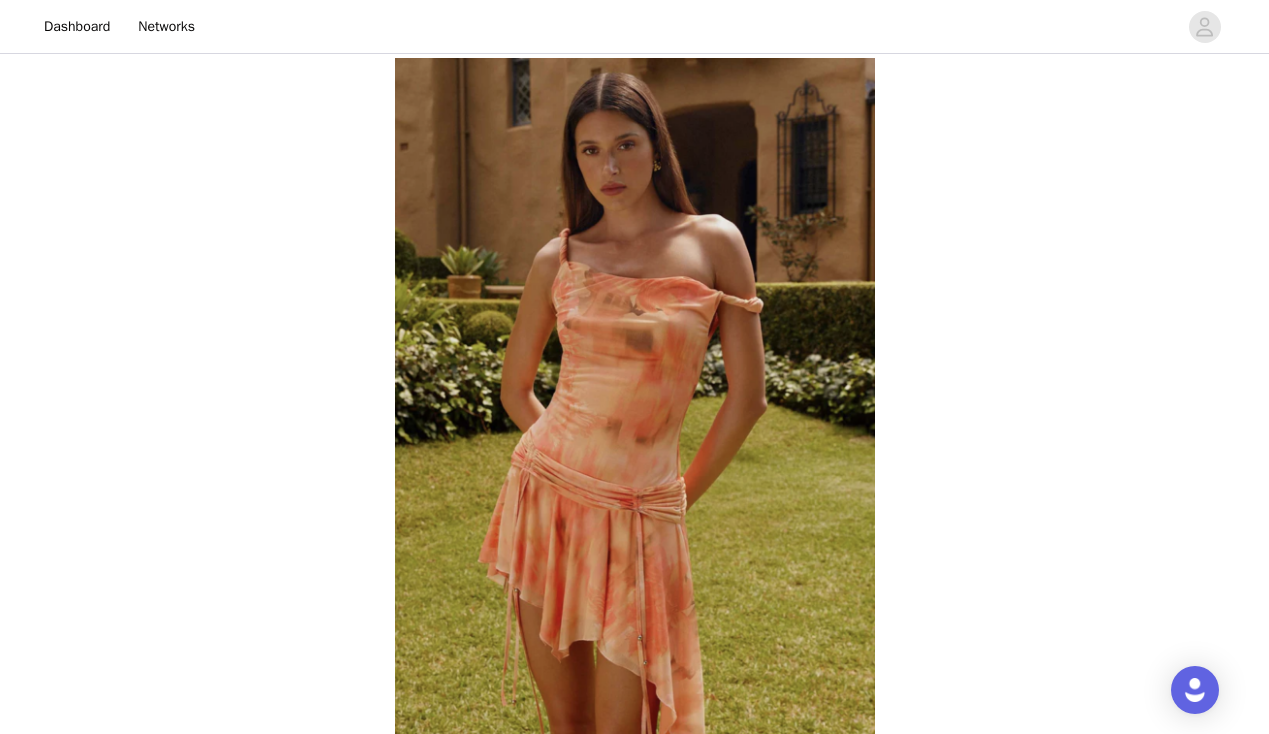 scroll, scrollTop: 0, scrollLeft: 0, axis: both 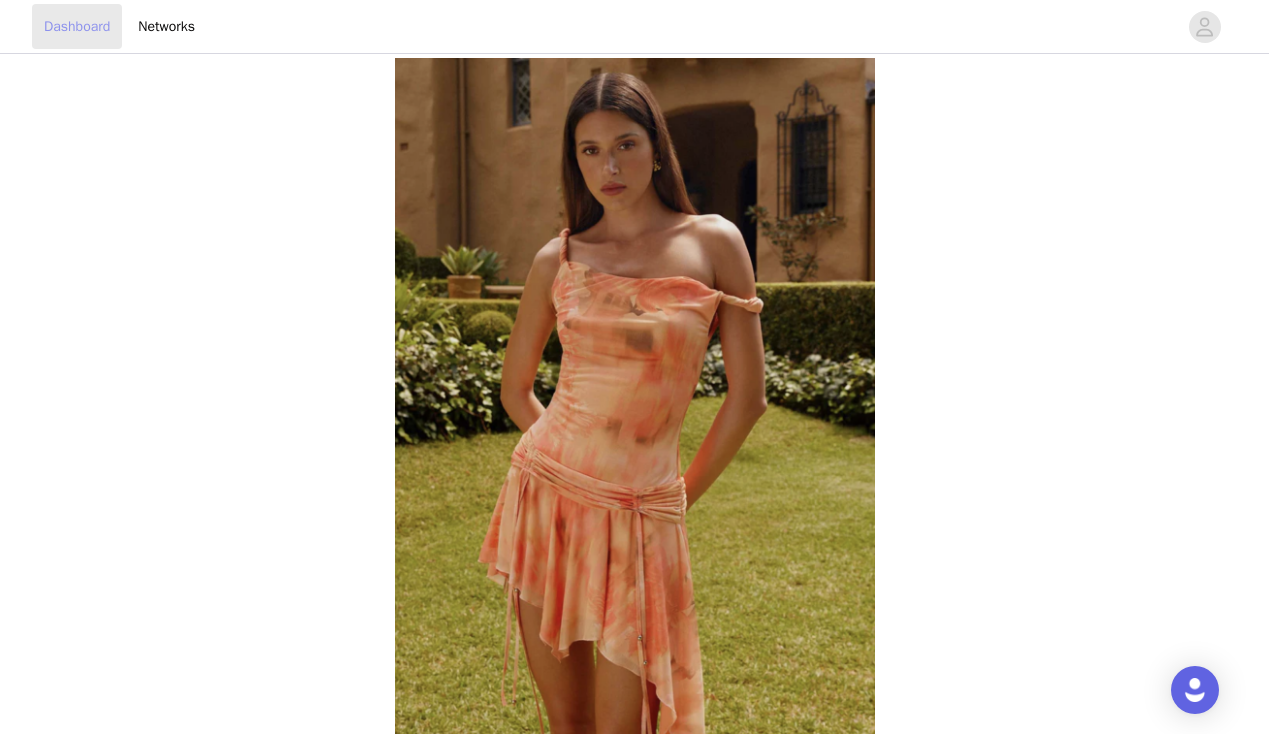 click on "Dashboard" at bounding box center (77, 26) 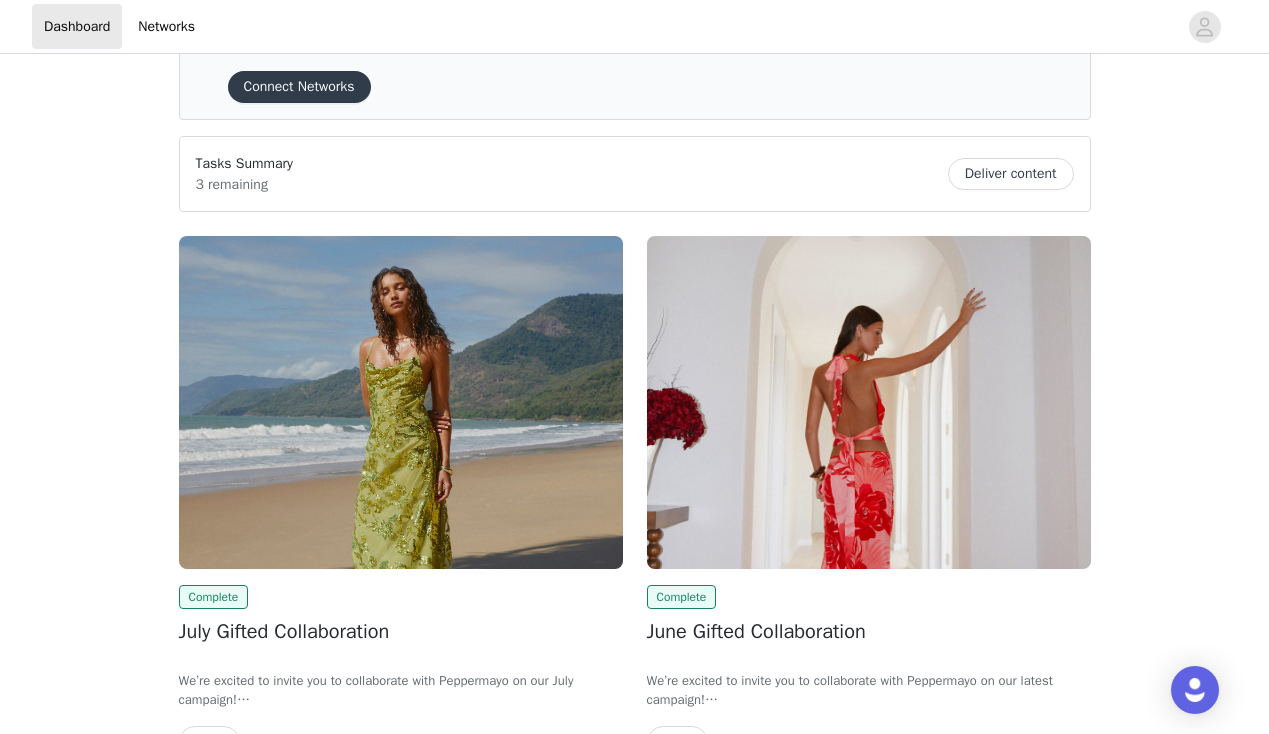 scroll, scrollTop: 167, scrollLeft: 0, axis: vertical 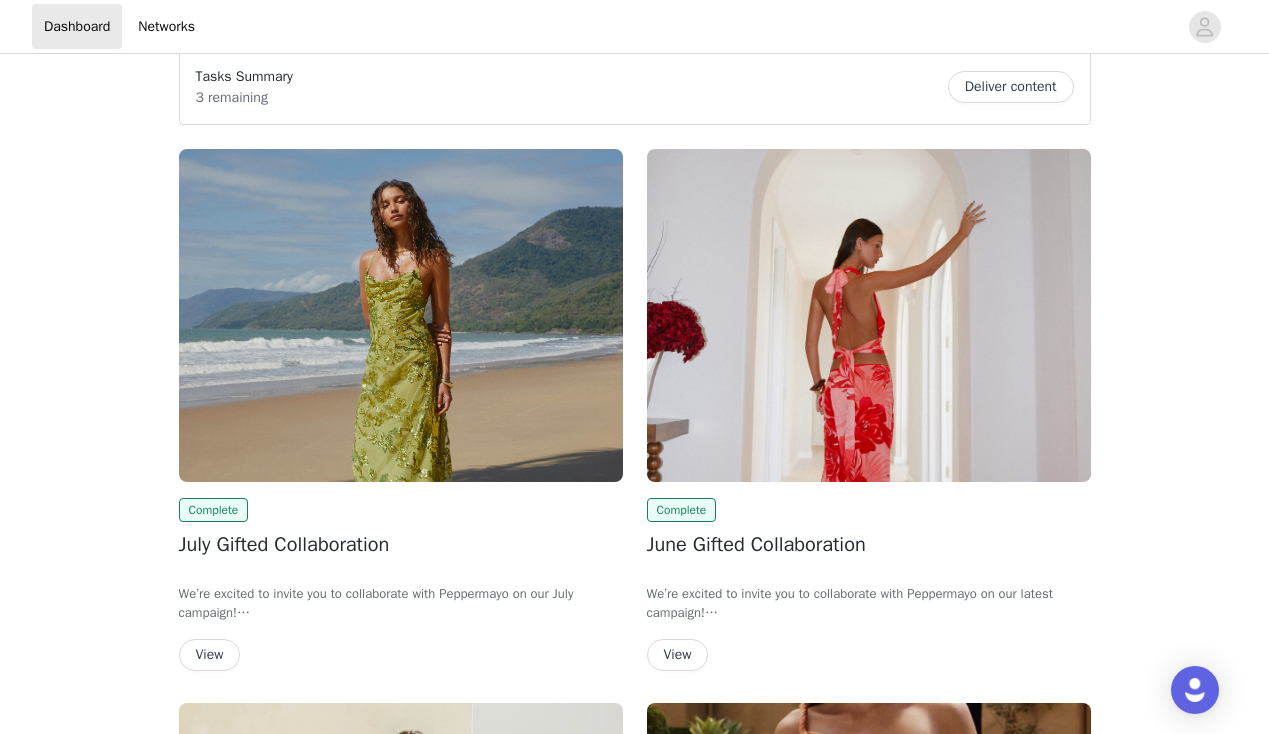 click on "View" at bounding box center [210, 655] 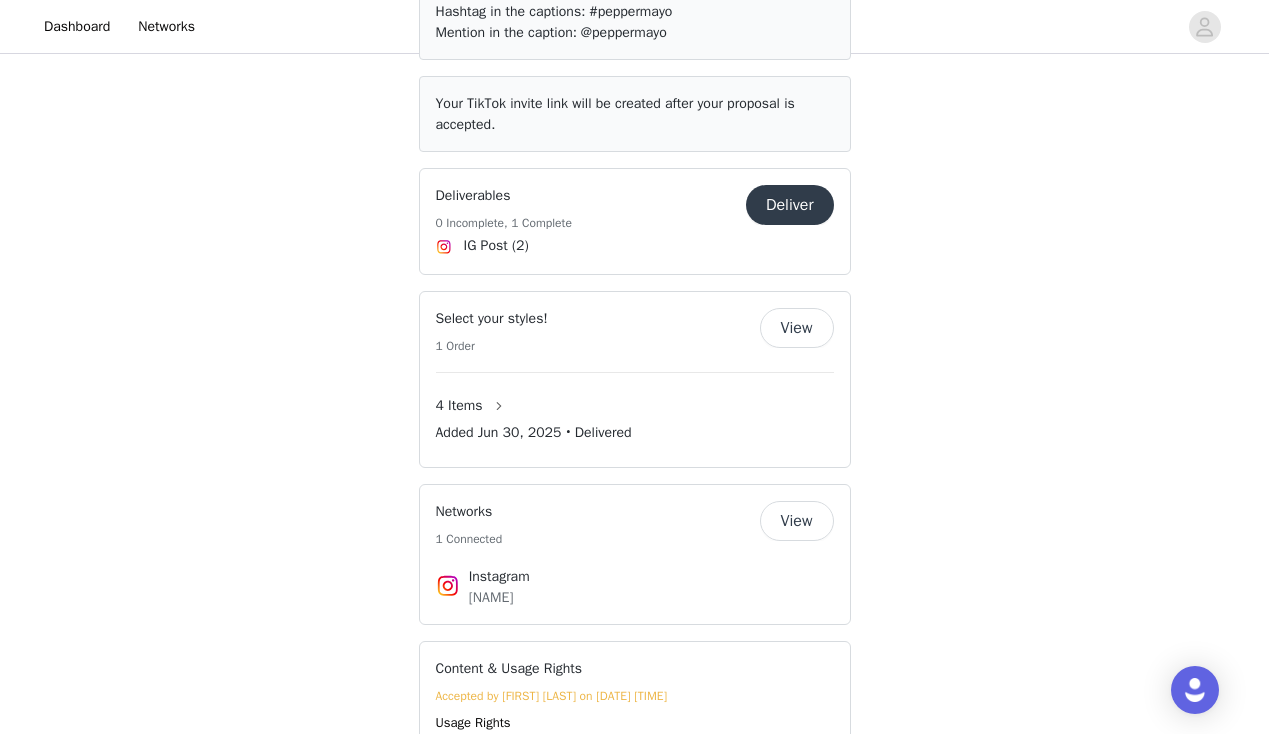 scroll, scrollTop: 1201, scrollLeft: 0, axis: vertical 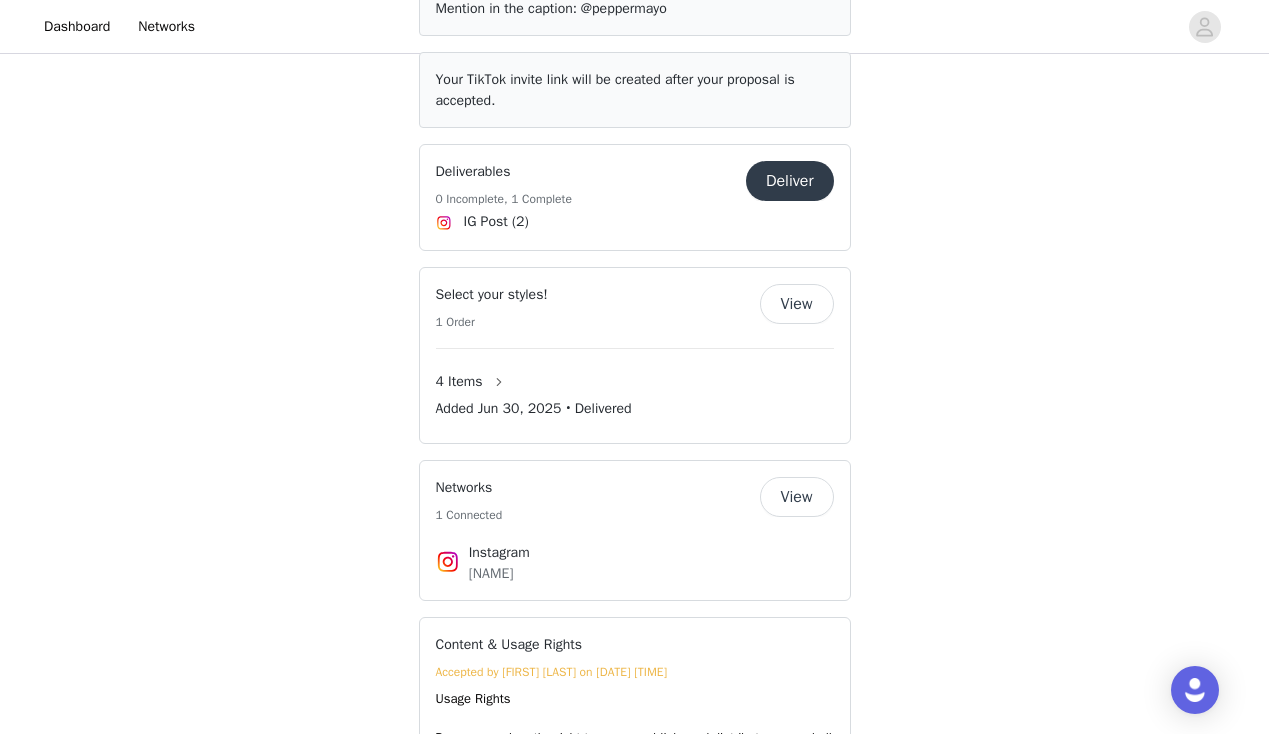 click on "Deliver" at bounding box center (790, 181) 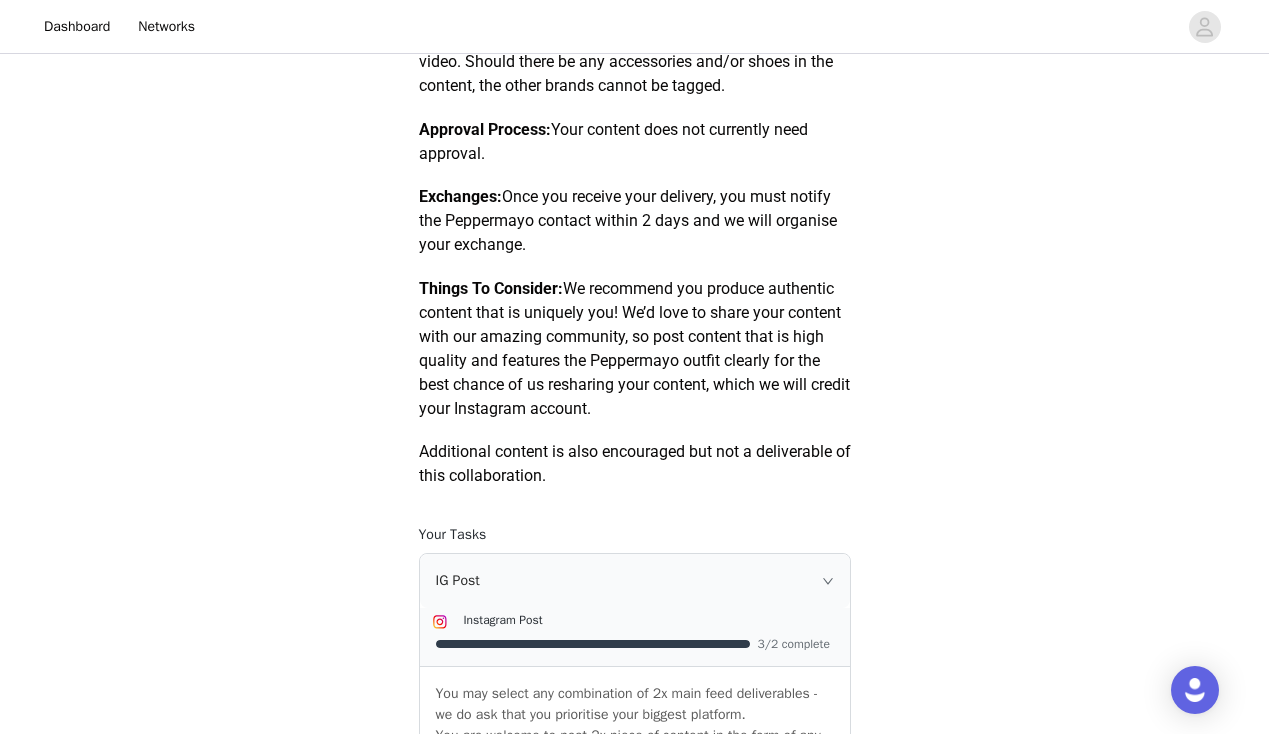 scroll, scrollTop: 1218, scrollLeft: 0, axis: vertical 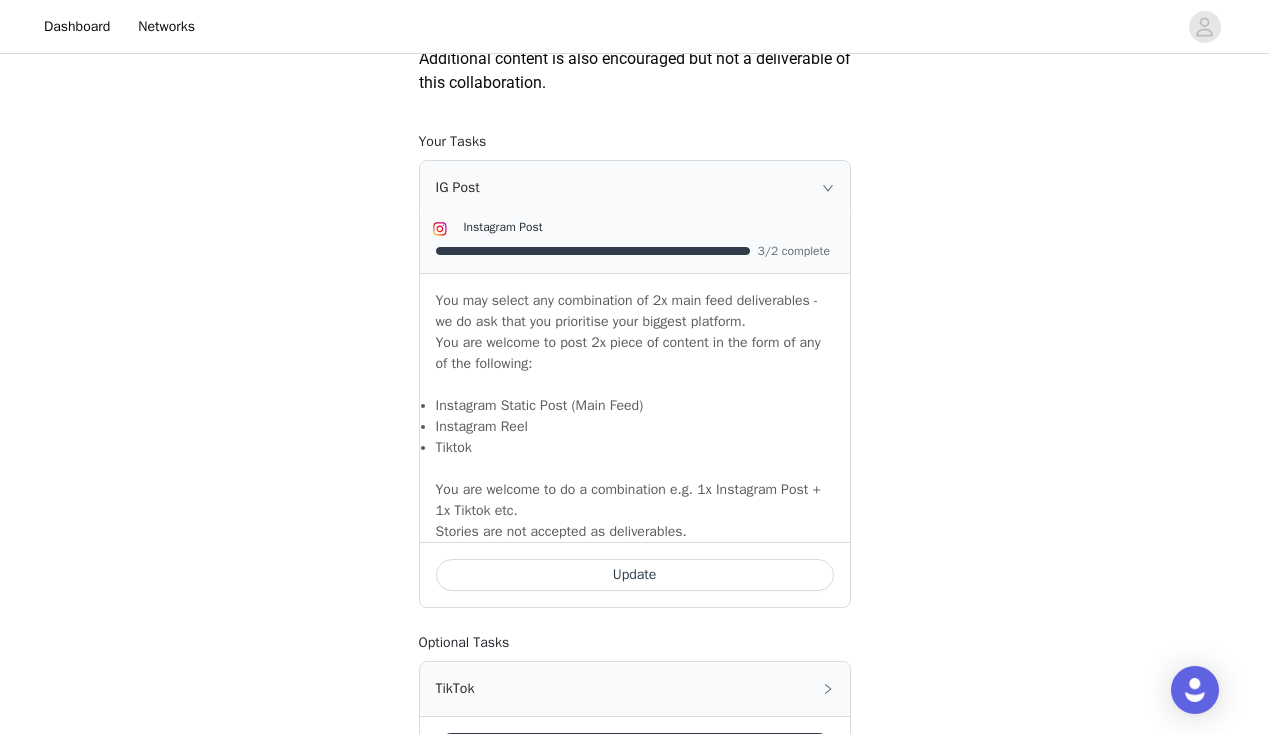 click 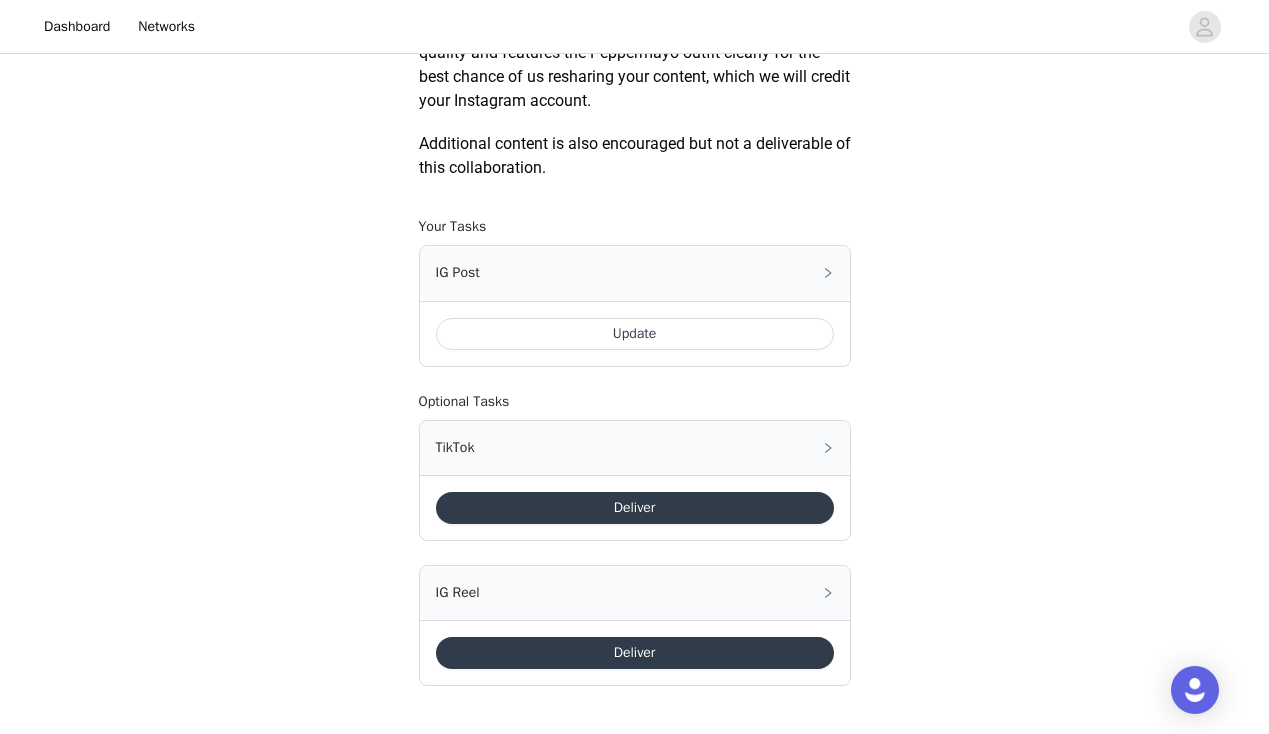 scroll, scrollTop: 1128, scrollLeft: 0, axis: vertical 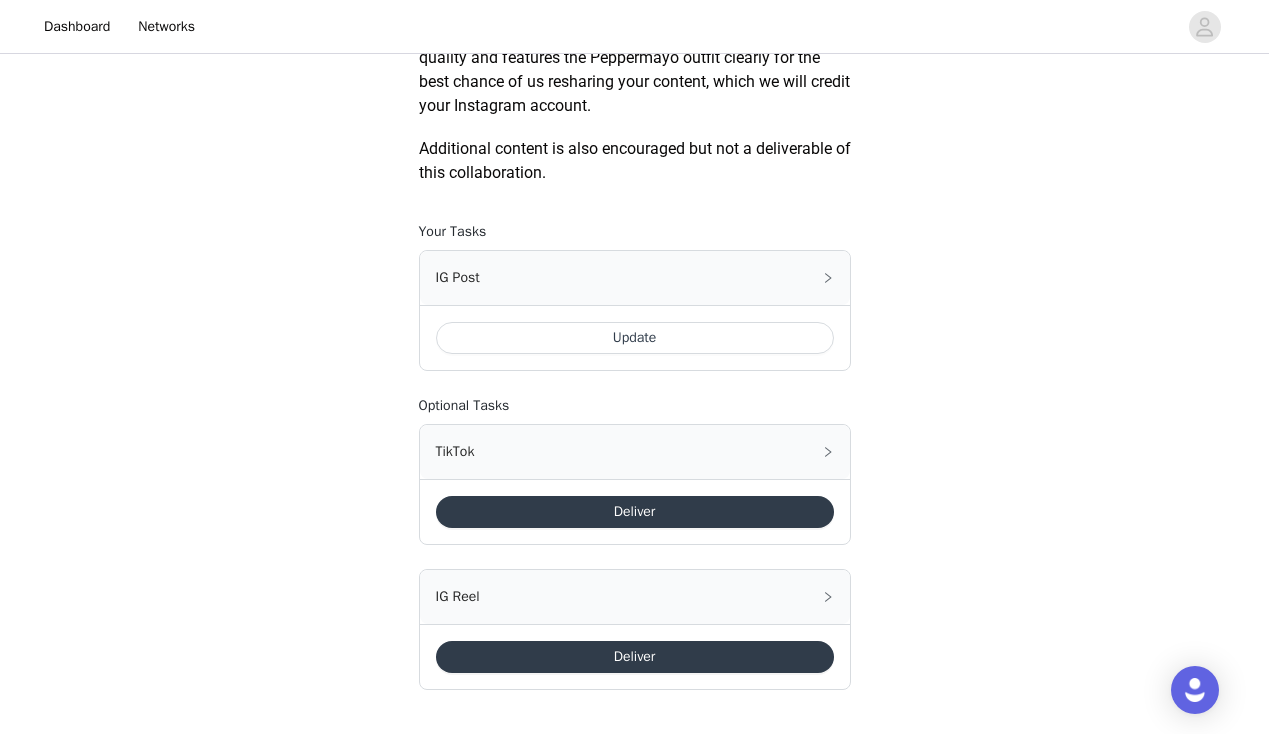 click on "Update" at bounding box center [635, 338] 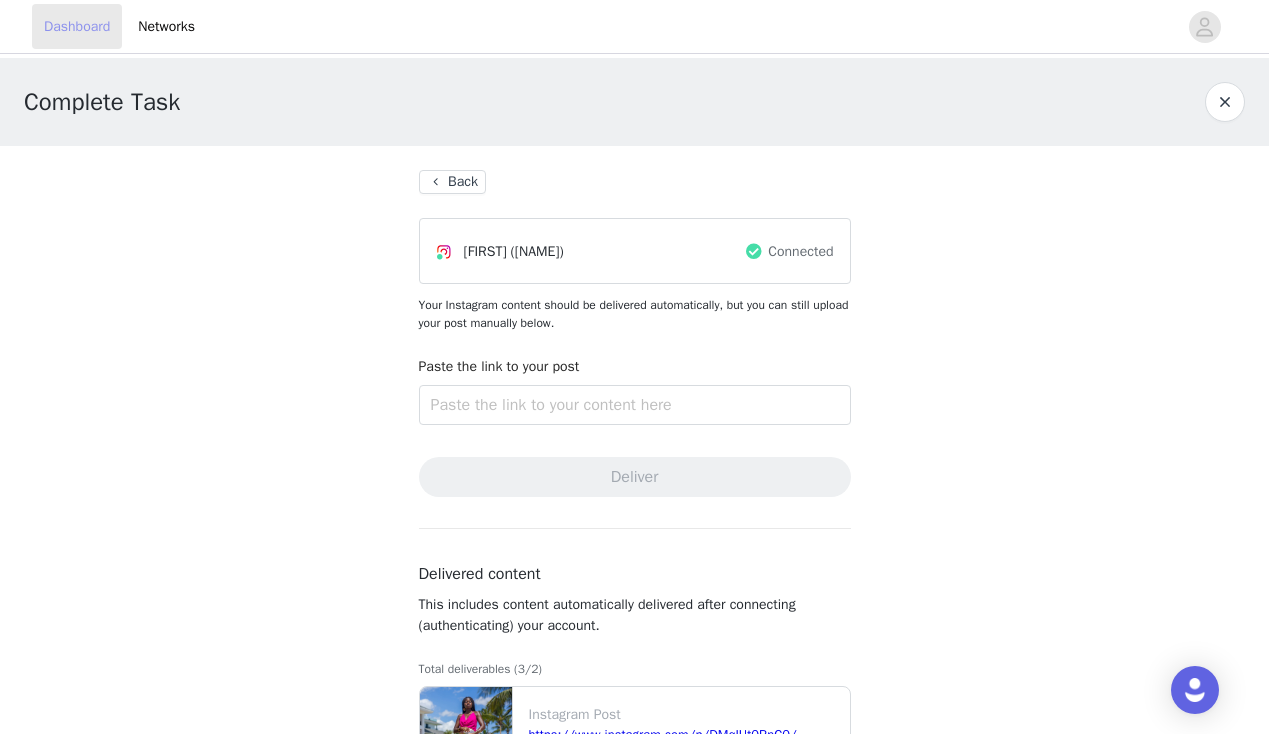 scroll, scrollTop: 0, scrollLeft: 0, axis: both 